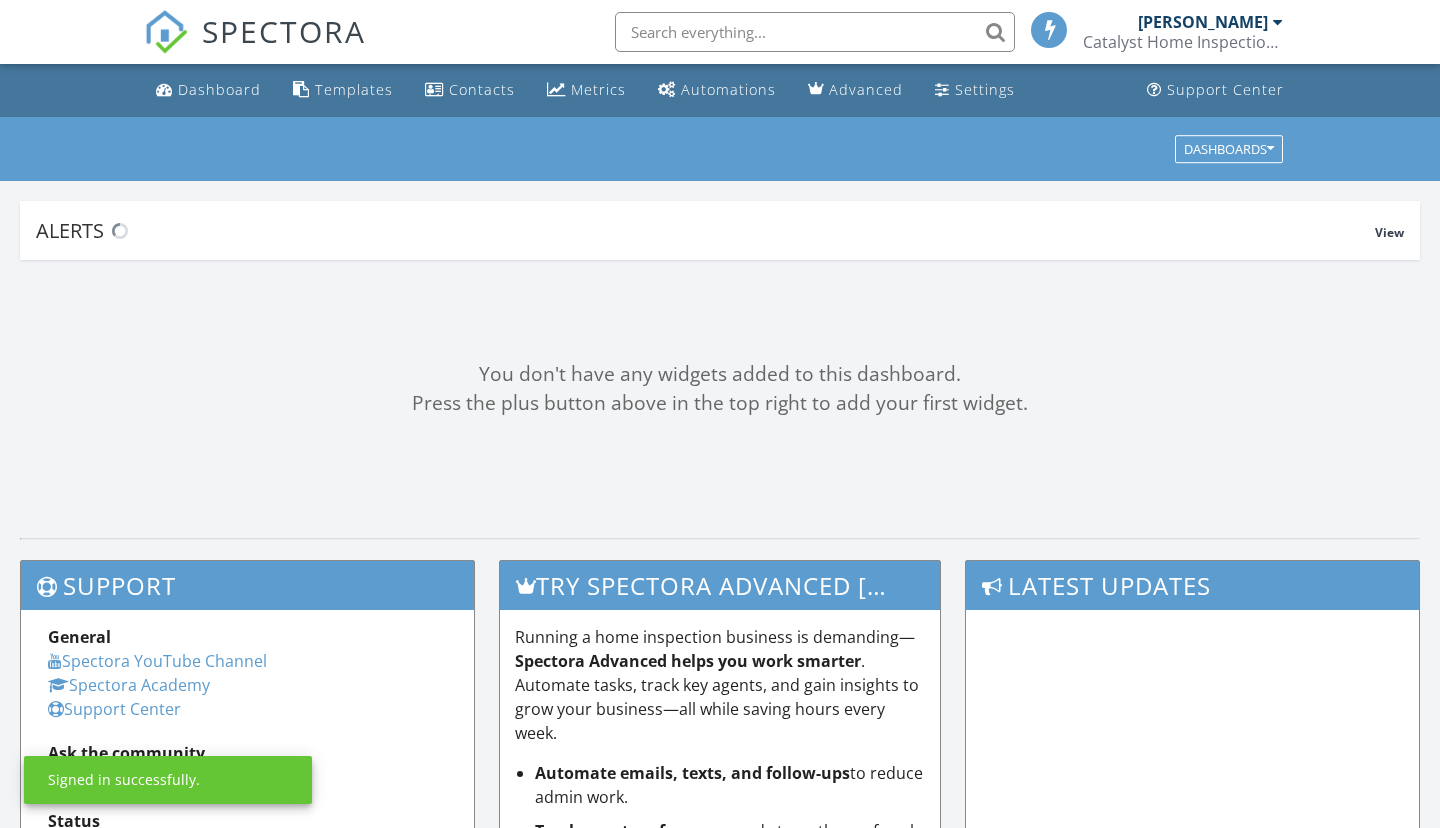 scroll, scrollTop: 0, scrollLeft: 0, axis: both 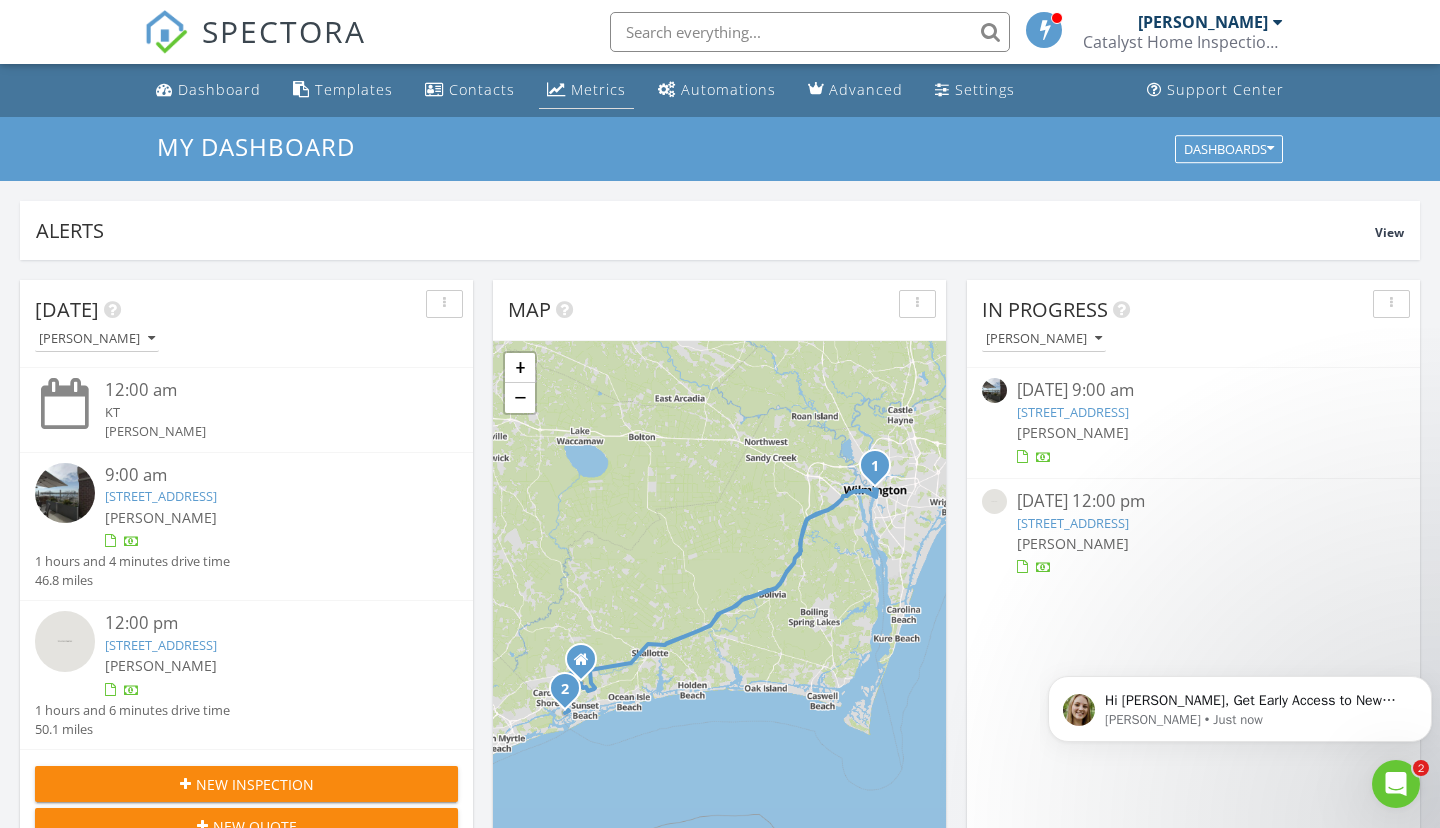 click on "Metrics" at bounding box center (598, 89) 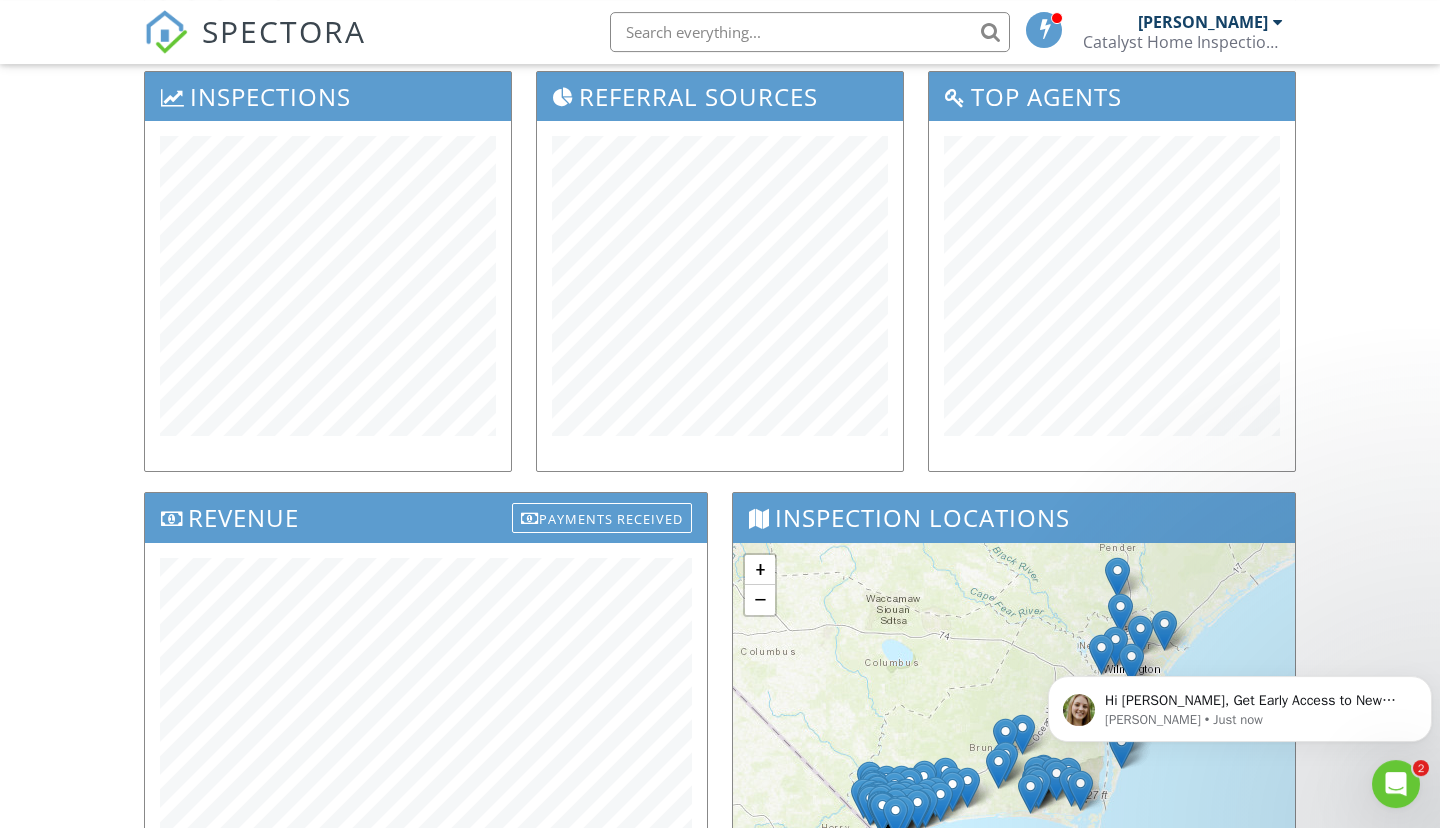 scroll, scrollTop: 0, scrollLeft: 0, axis: both 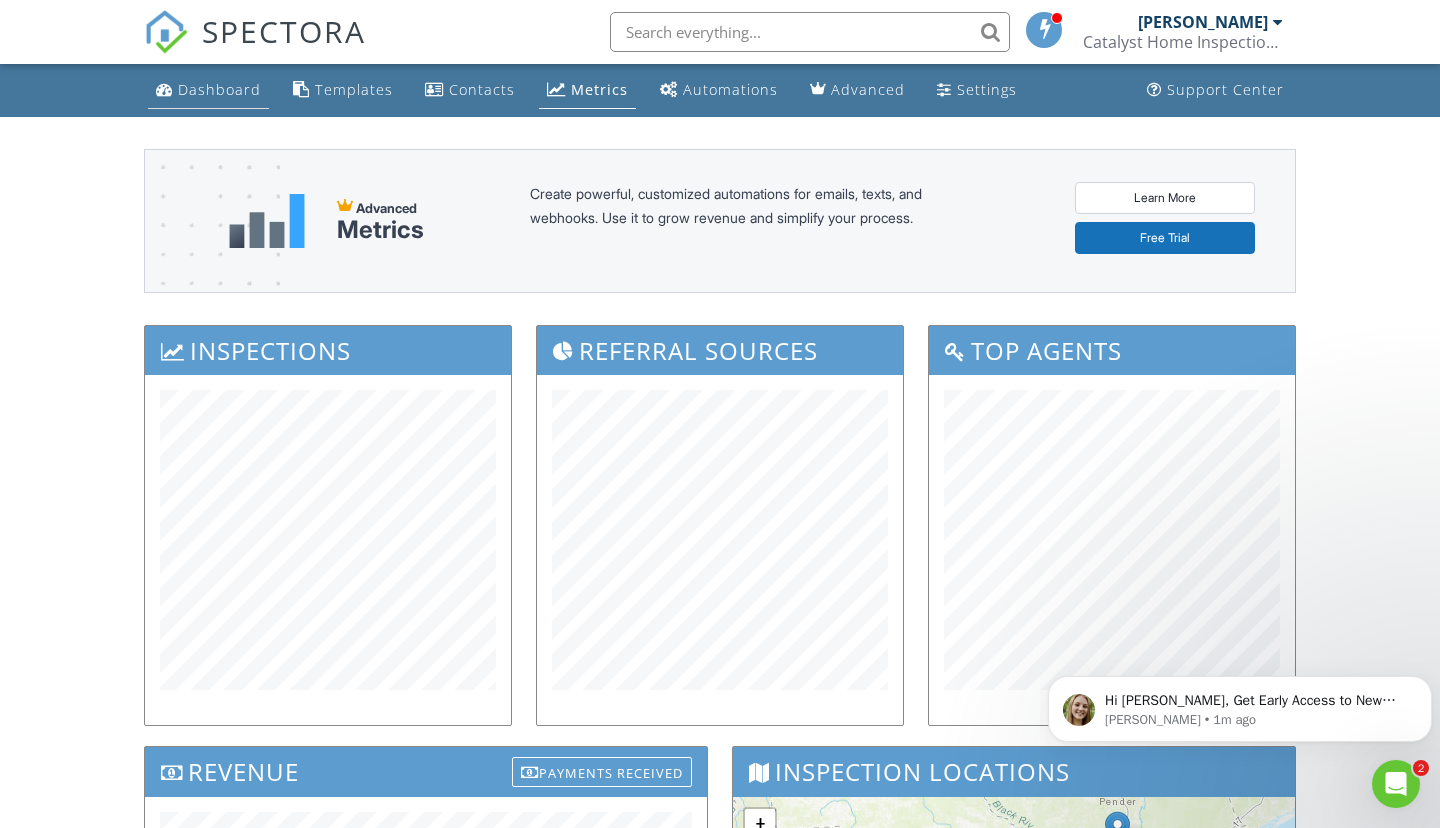 click on "Dashboard" at bounding box center (208, 90) 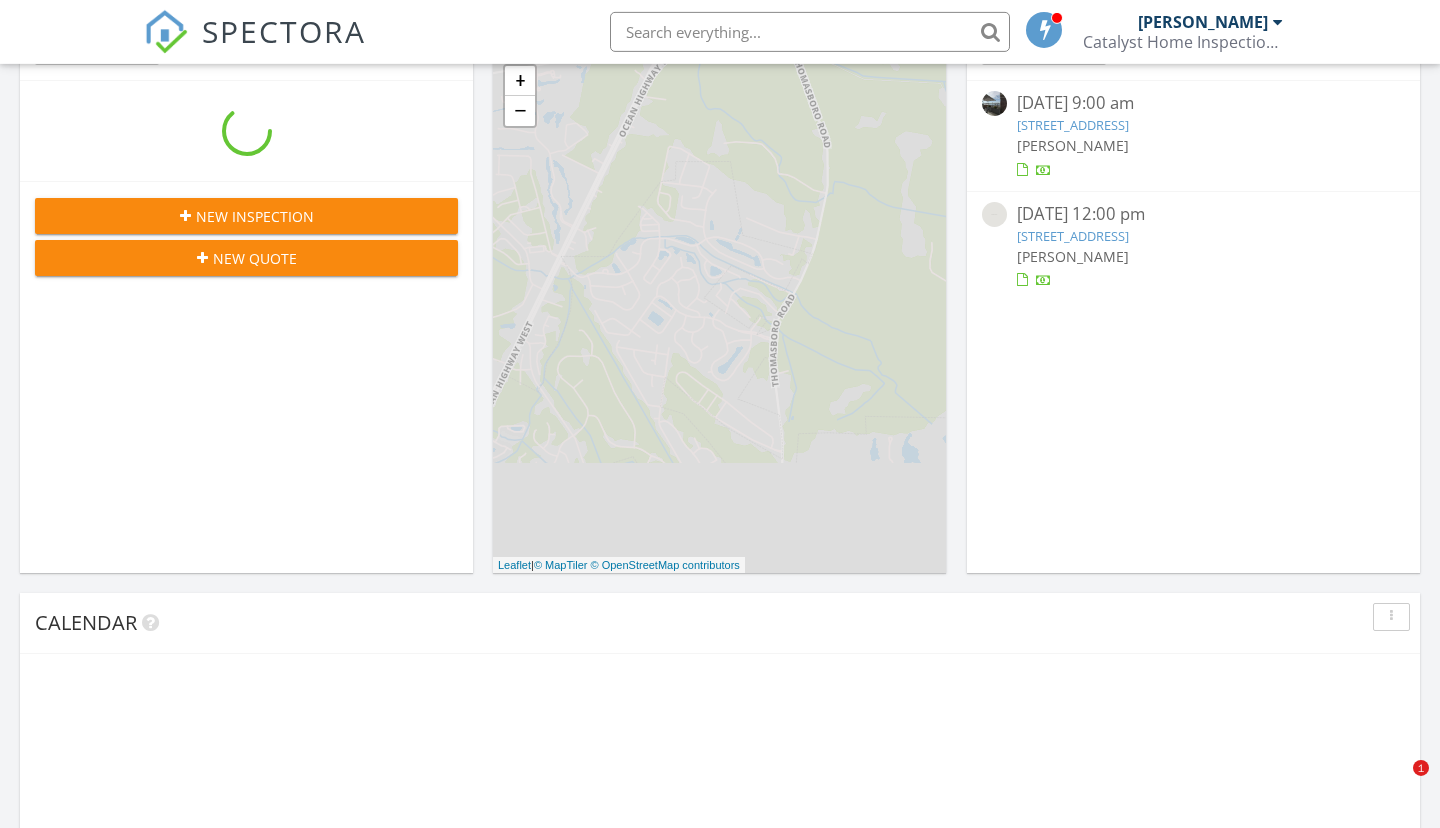 scroll, scrollTop: 563, scrollLeft: 0, axis: vertical 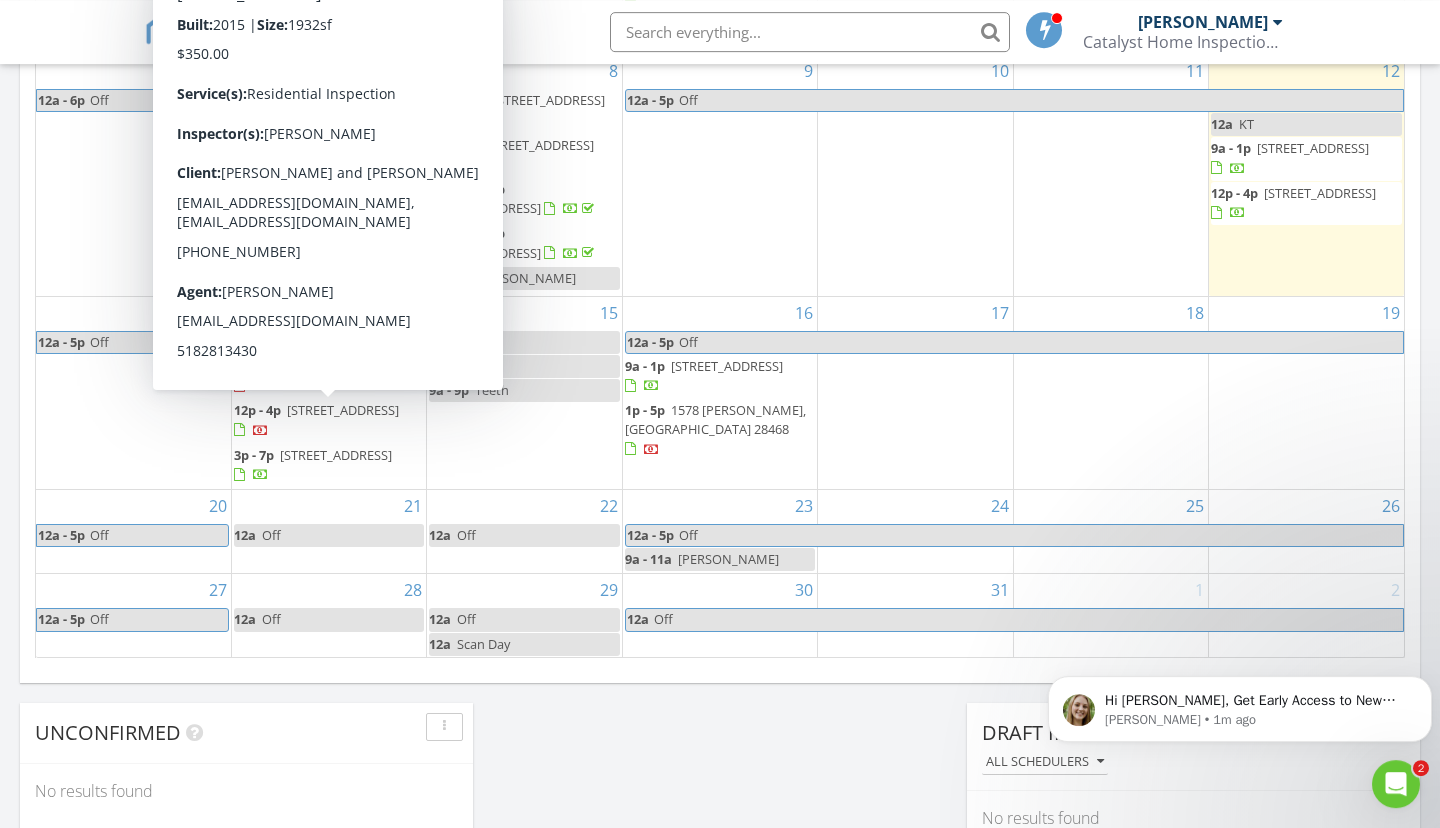 click on "[STREET_ADDRESS]" at bounding box center (343, 410) 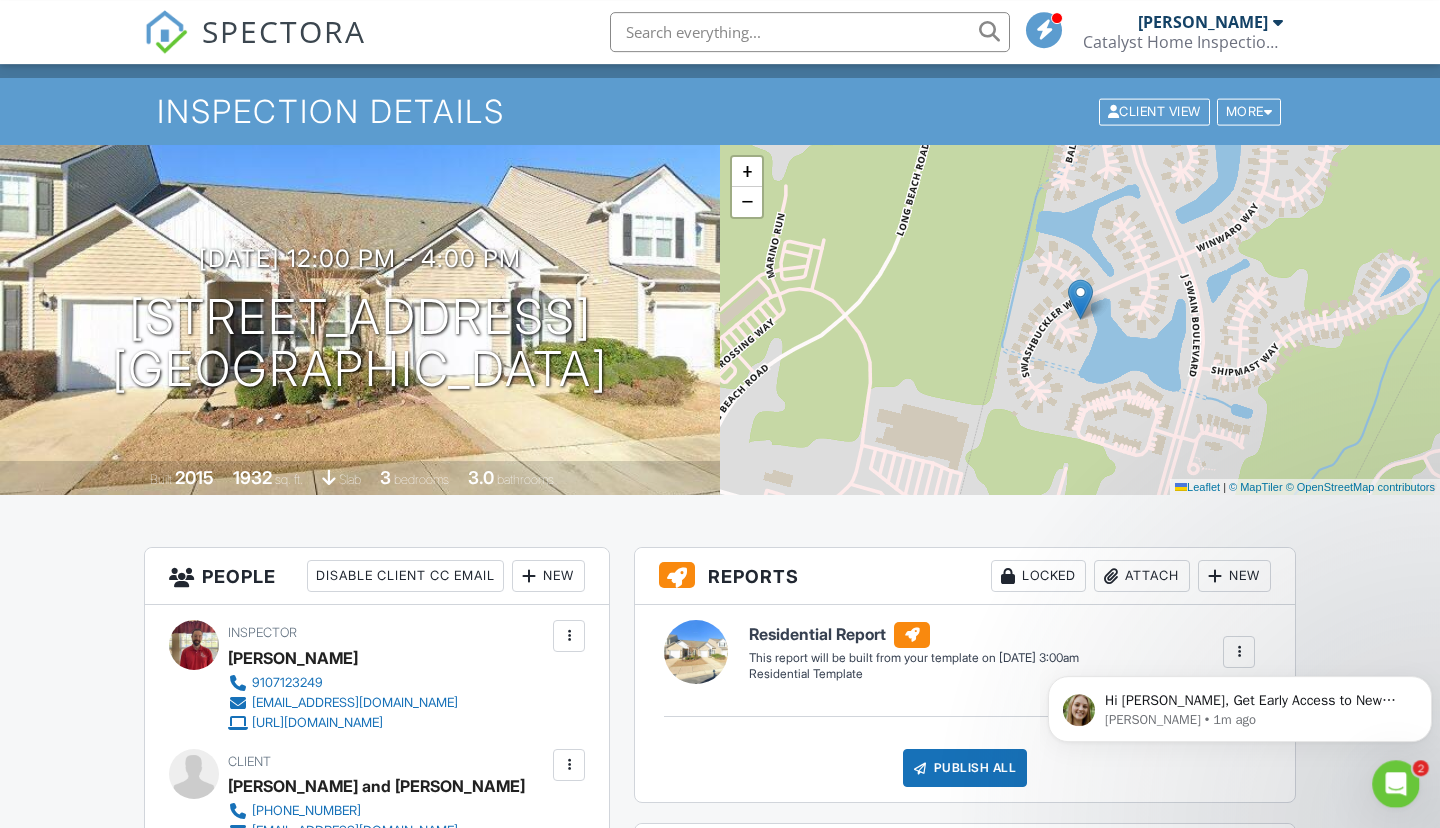 scroll, scrollTop: 0, scrollLeft: 0, axis: both 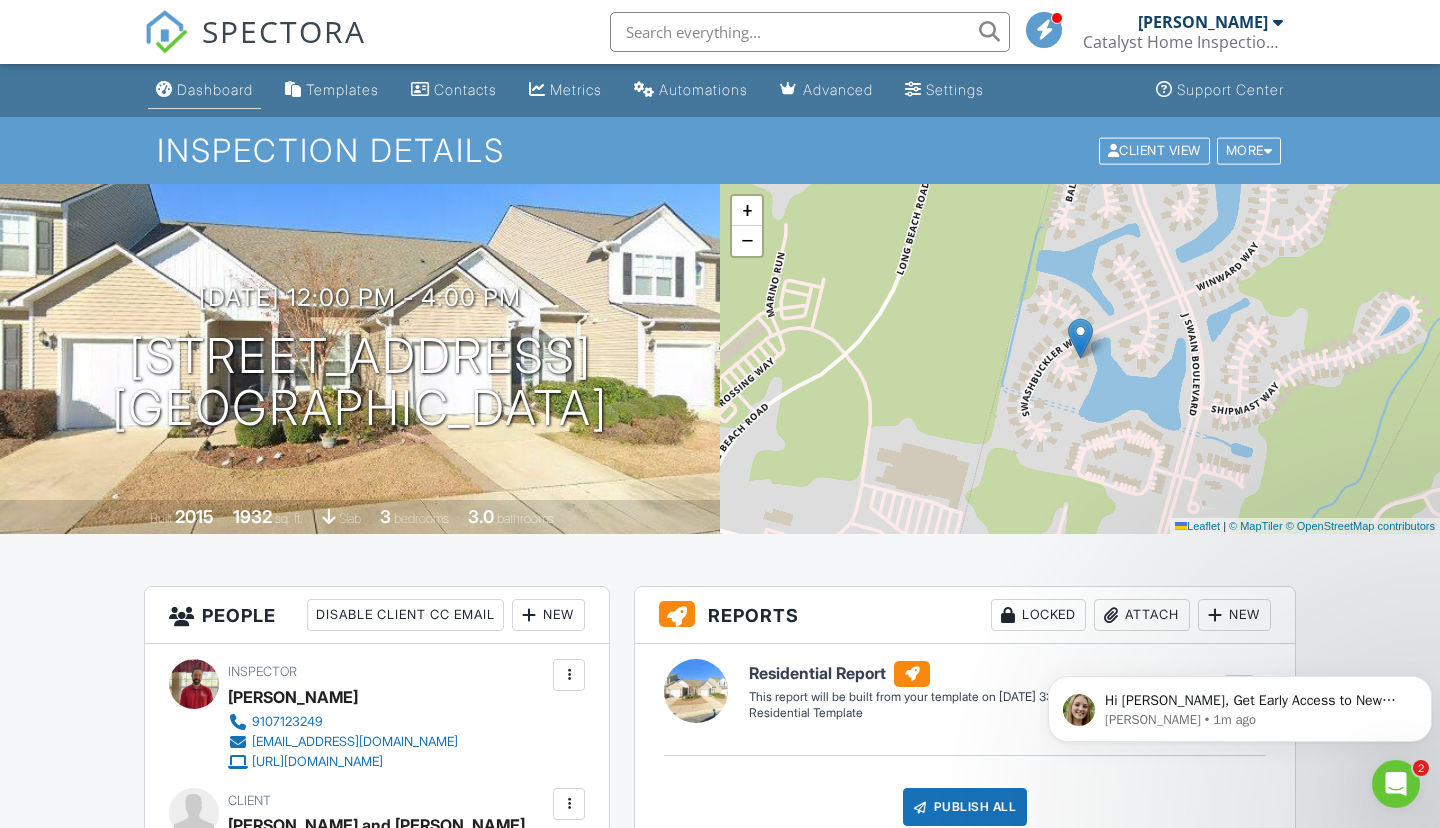 click on "Dashboard" at bounding box center [215, 89] 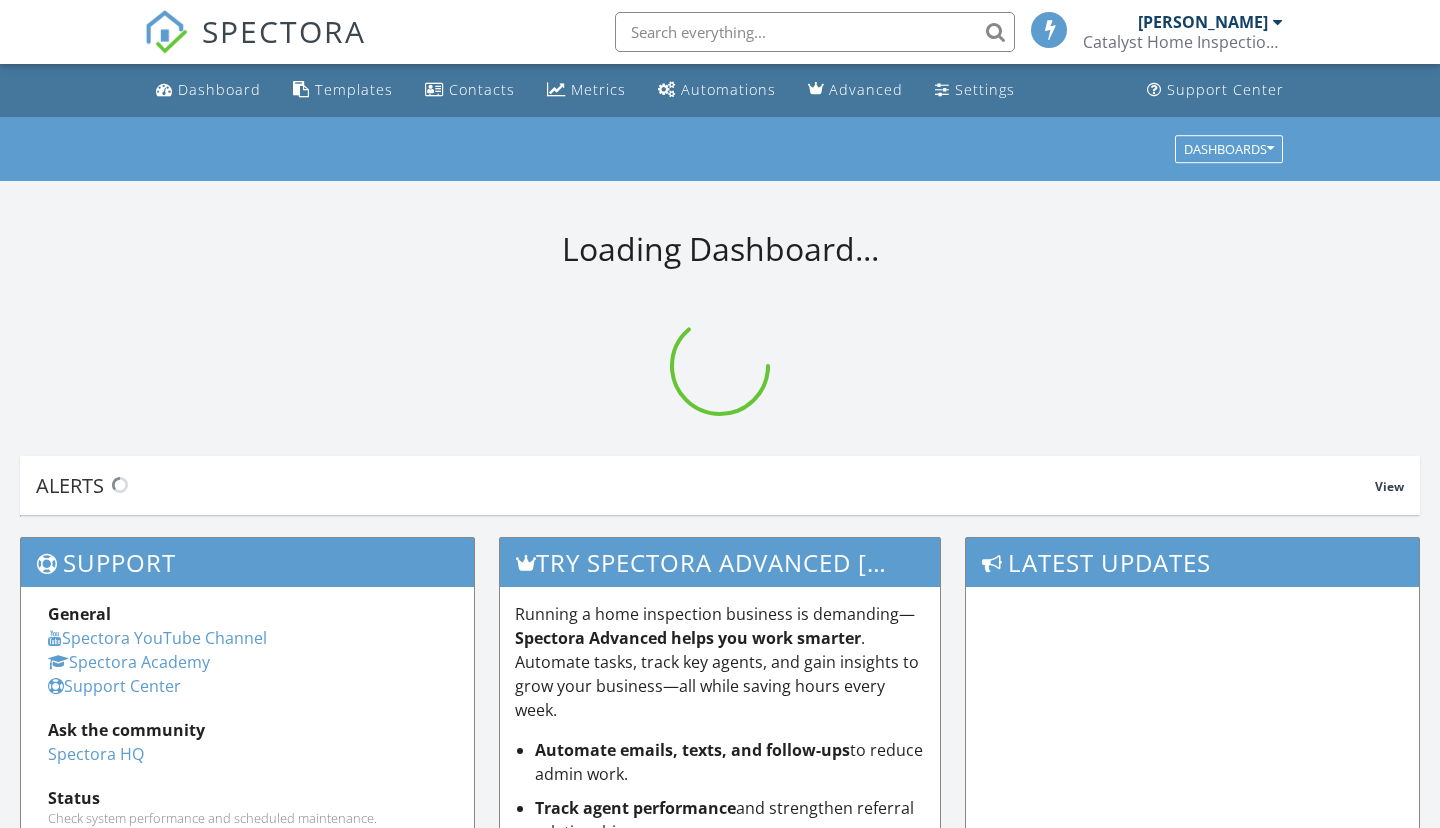 scroll, scrollTop: 0, scrollLeft: 0, axis: both 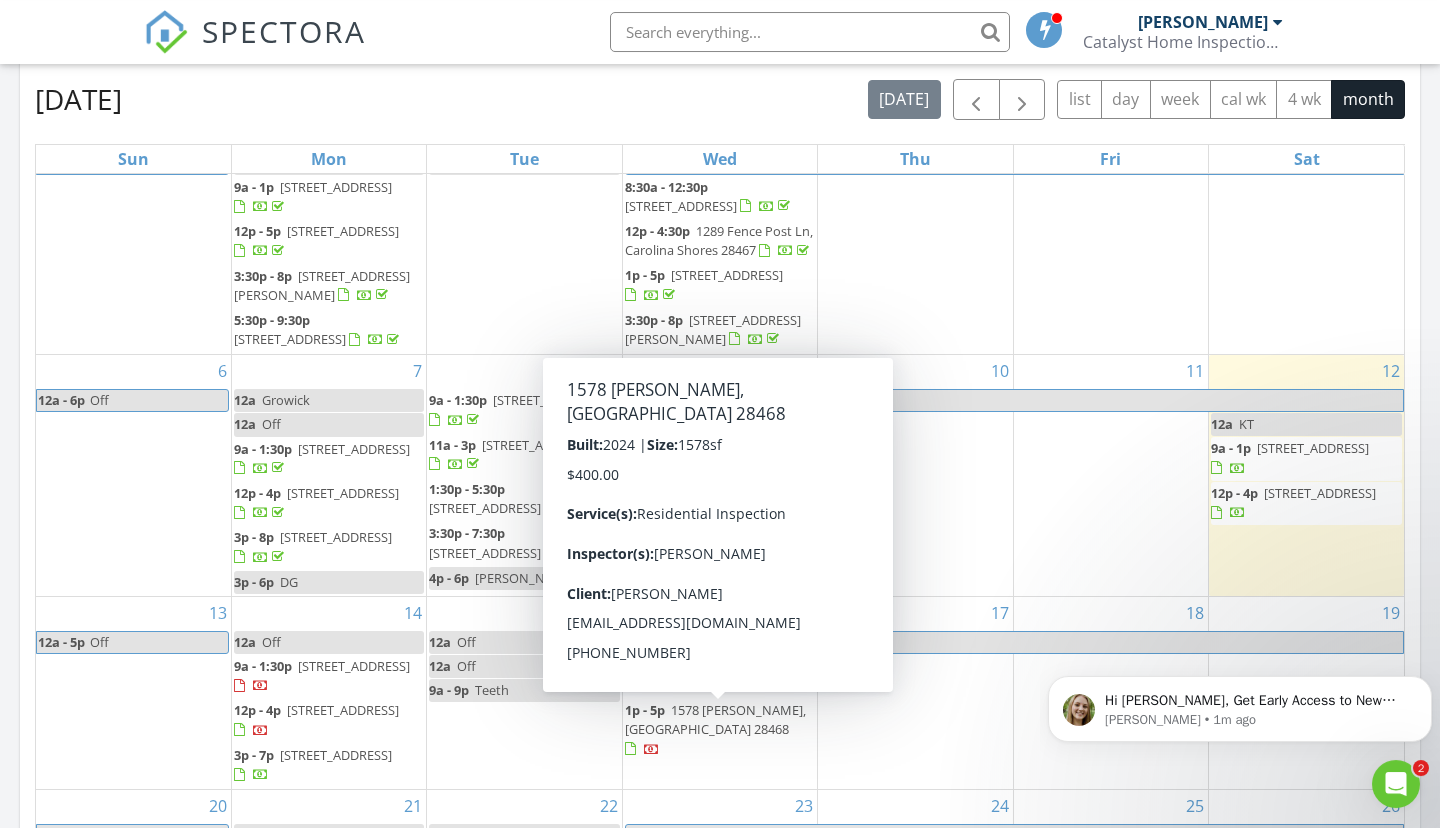 click on "1578 [PERSON_NAME], [GEOGRAPHIC_DATA] 28468" at bounding box center (715, 719) 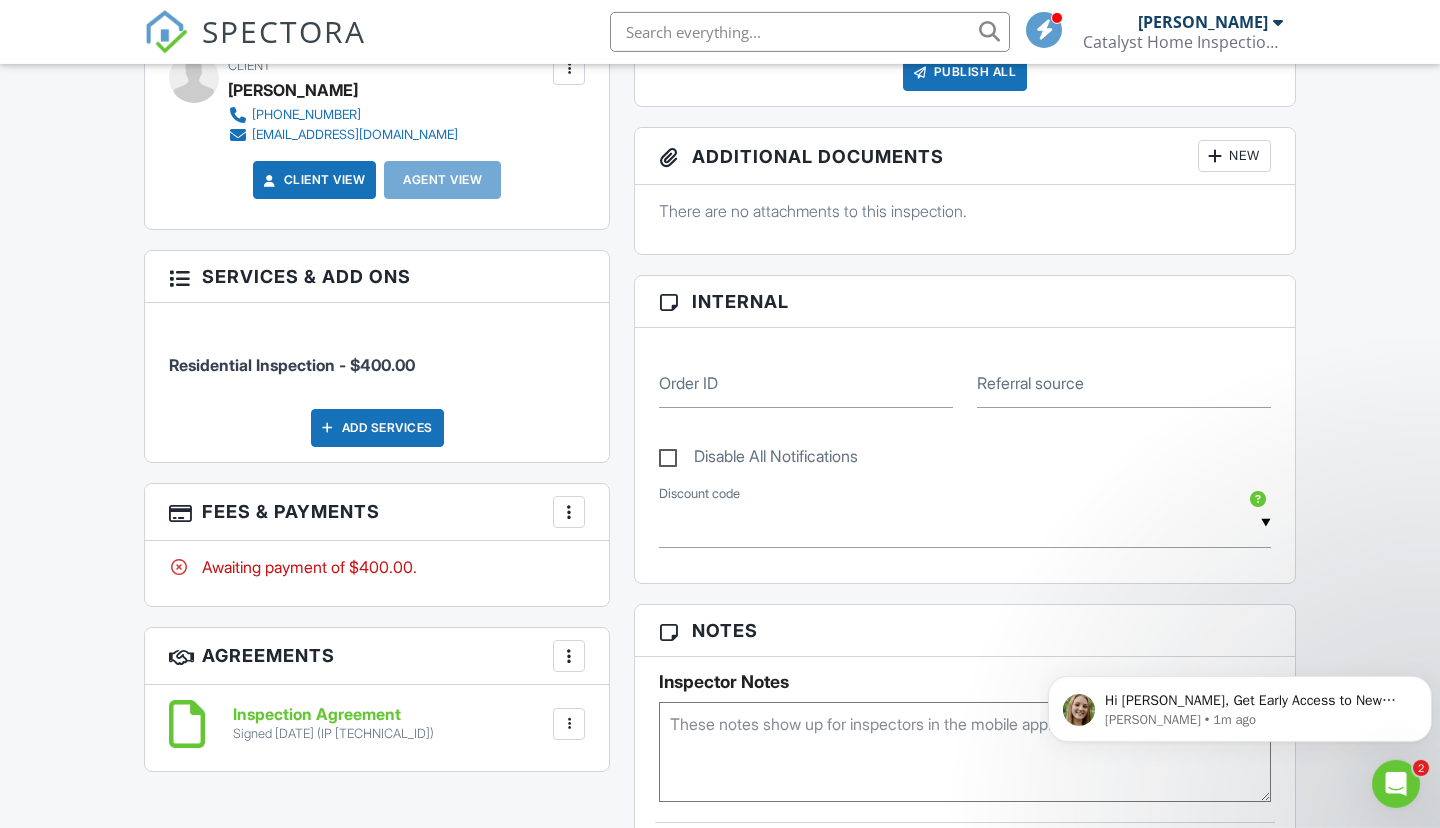 scroll, scrollTop: 0, scrollLeft: 0, axis: both 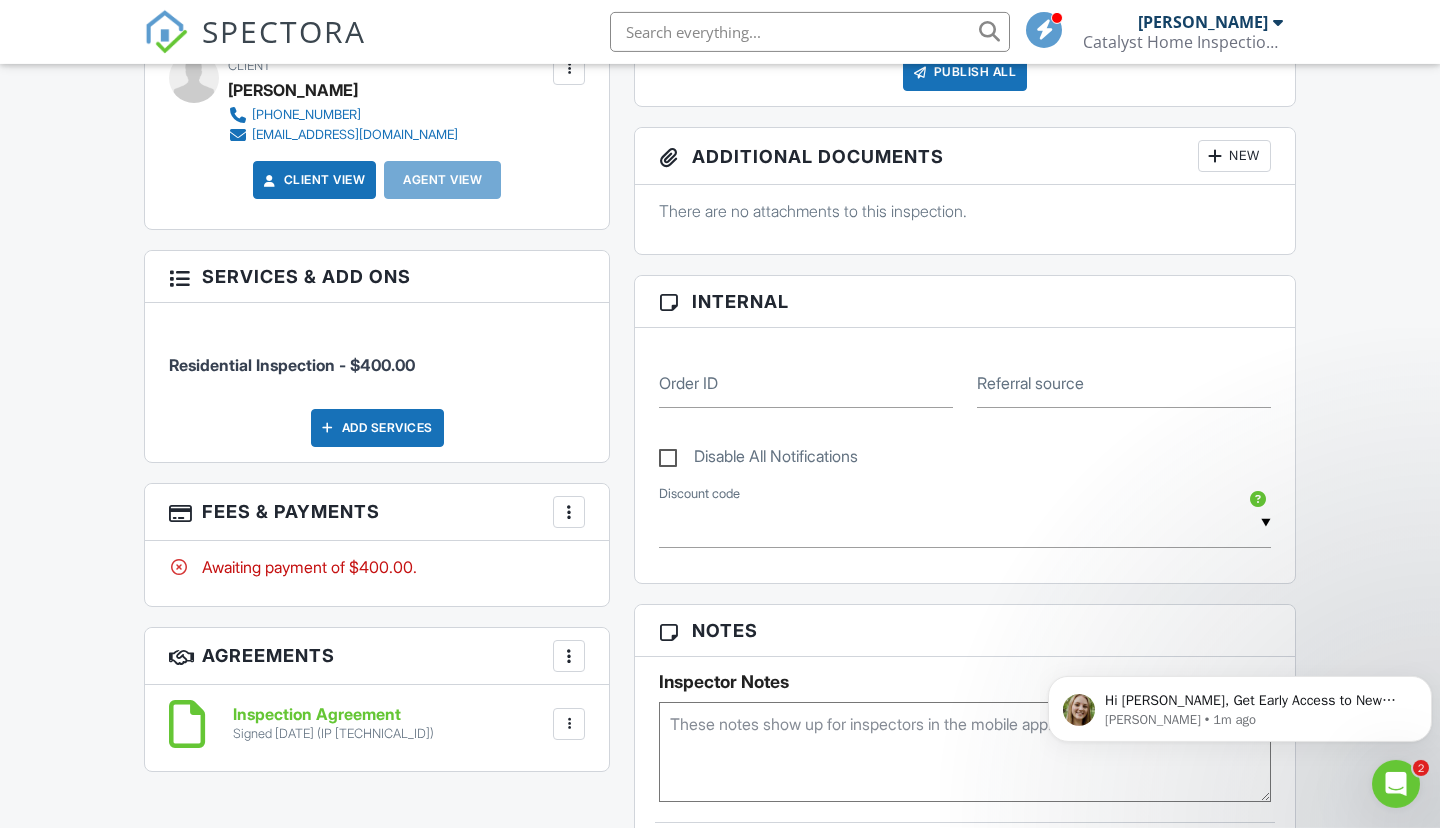 click at bounding box center [569, 512] 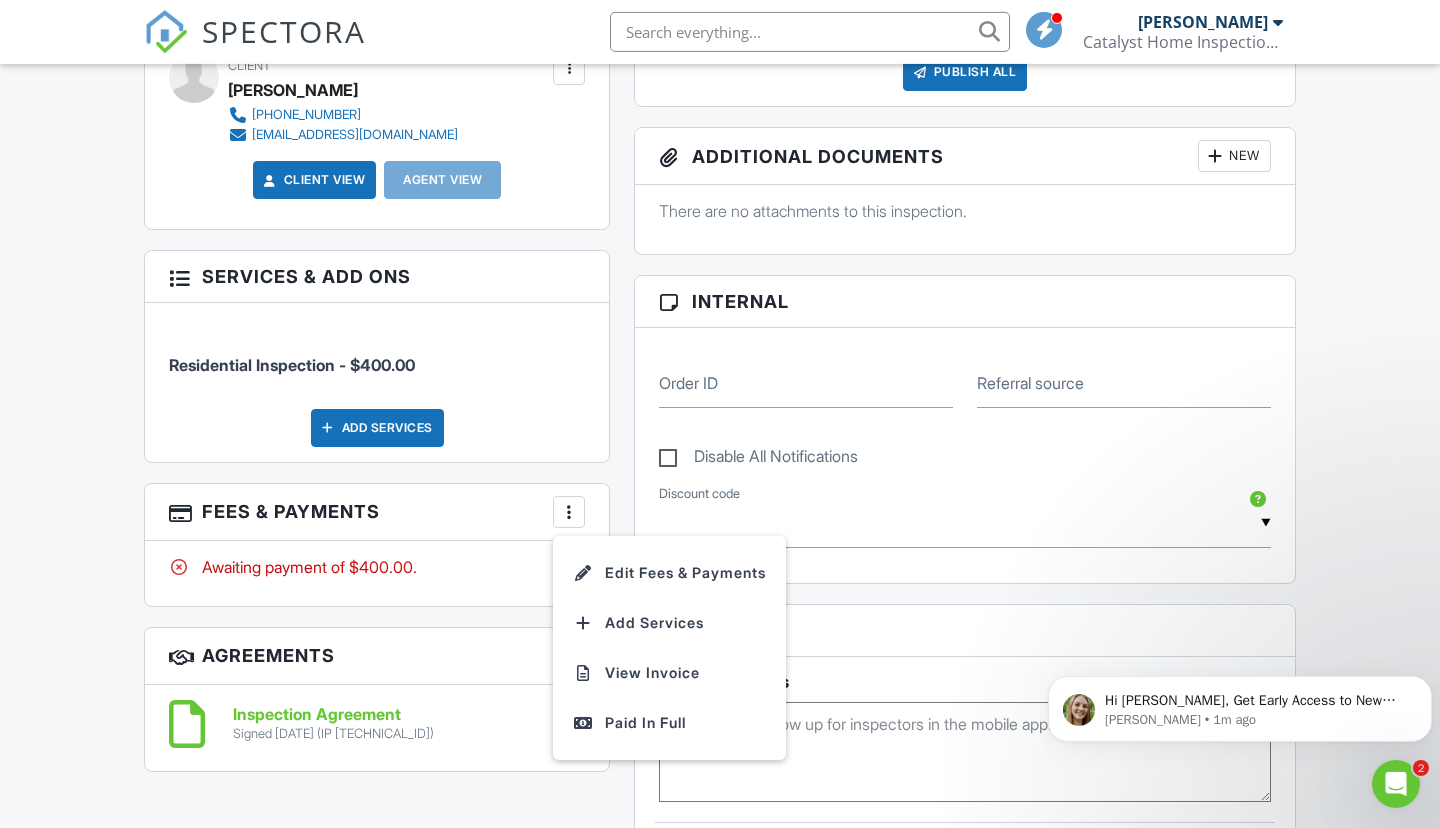 click on "People
Disable Client CC Email
New
Client
Client's Agent
Listing Agent
Add Another Person
Inspector
Tyler French
9107123249
mycatalysthomeinspection@gmail.com
https://www.catalysthomeinspections.net
Make Invisible
Mark As Requested
Remove
Update Client
First name
Jan
Last name
Blackburn
Email (required)
dance.sjb@gmail.com
CC Email
Phone
561-718-2888
Internal notes visible only to the company
Private notes visible only to company admins
Updating the client email address will resend the confirmation email and update all queued automated emails.
Cancel
Save
Confirm client deletion
Cancel
Remove Client
Client
Jan Blackburn
561-718-2888" at bounding box center (377, 321) 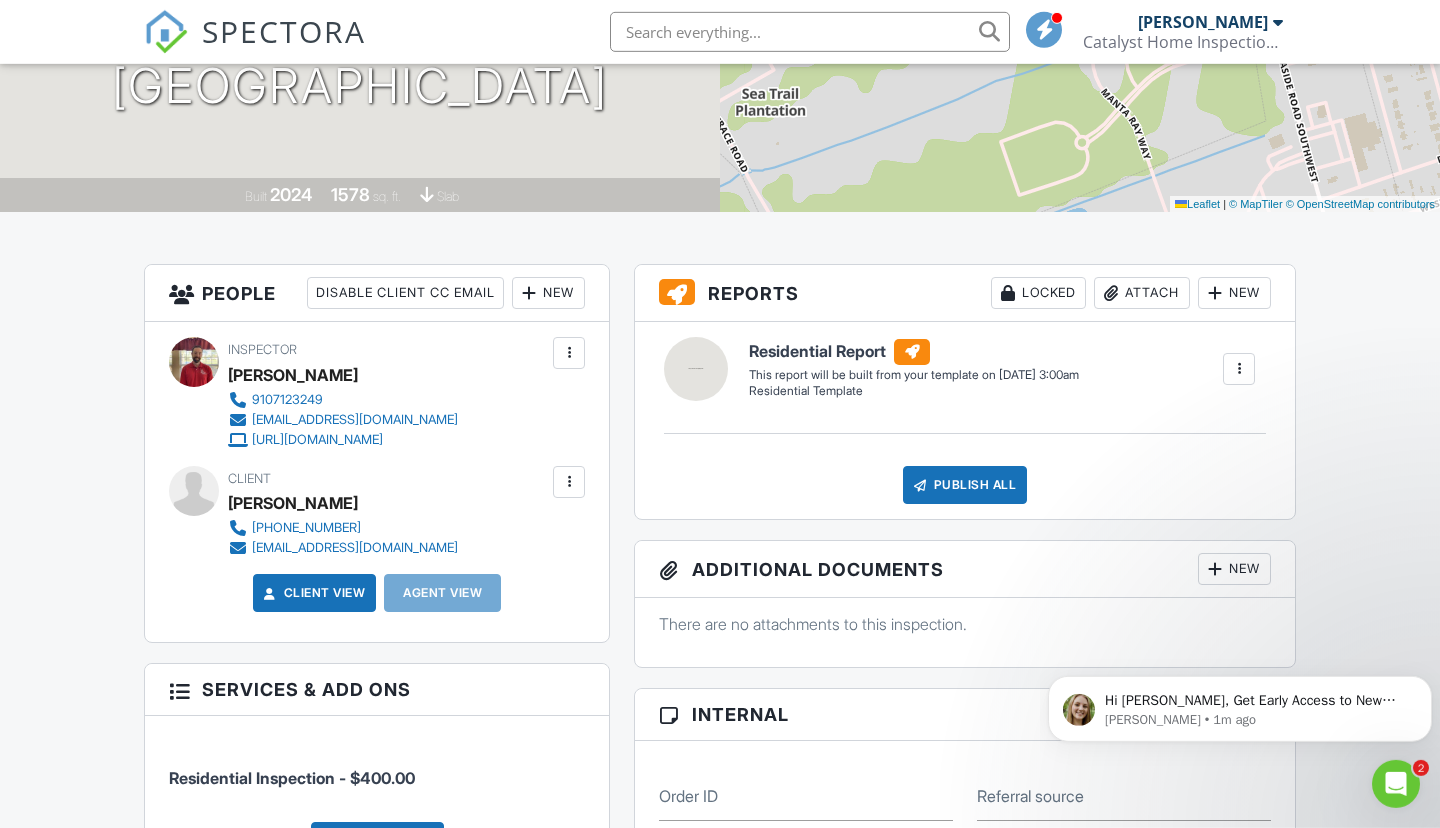 scroll, scrollTop: 0, scrollLeft: 0, axis: both 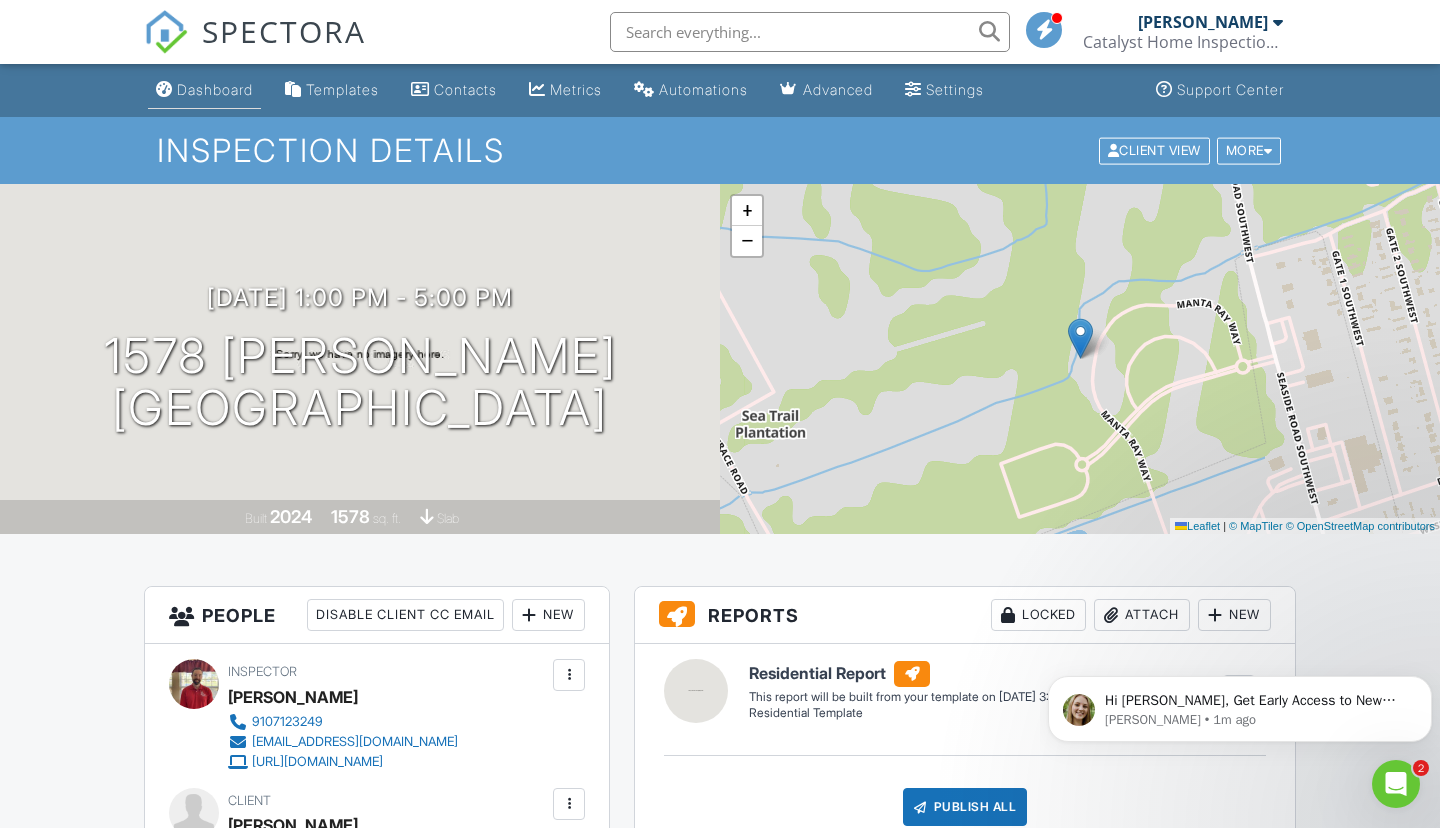 click on "Dashboard" at bounding box center [204, 90] 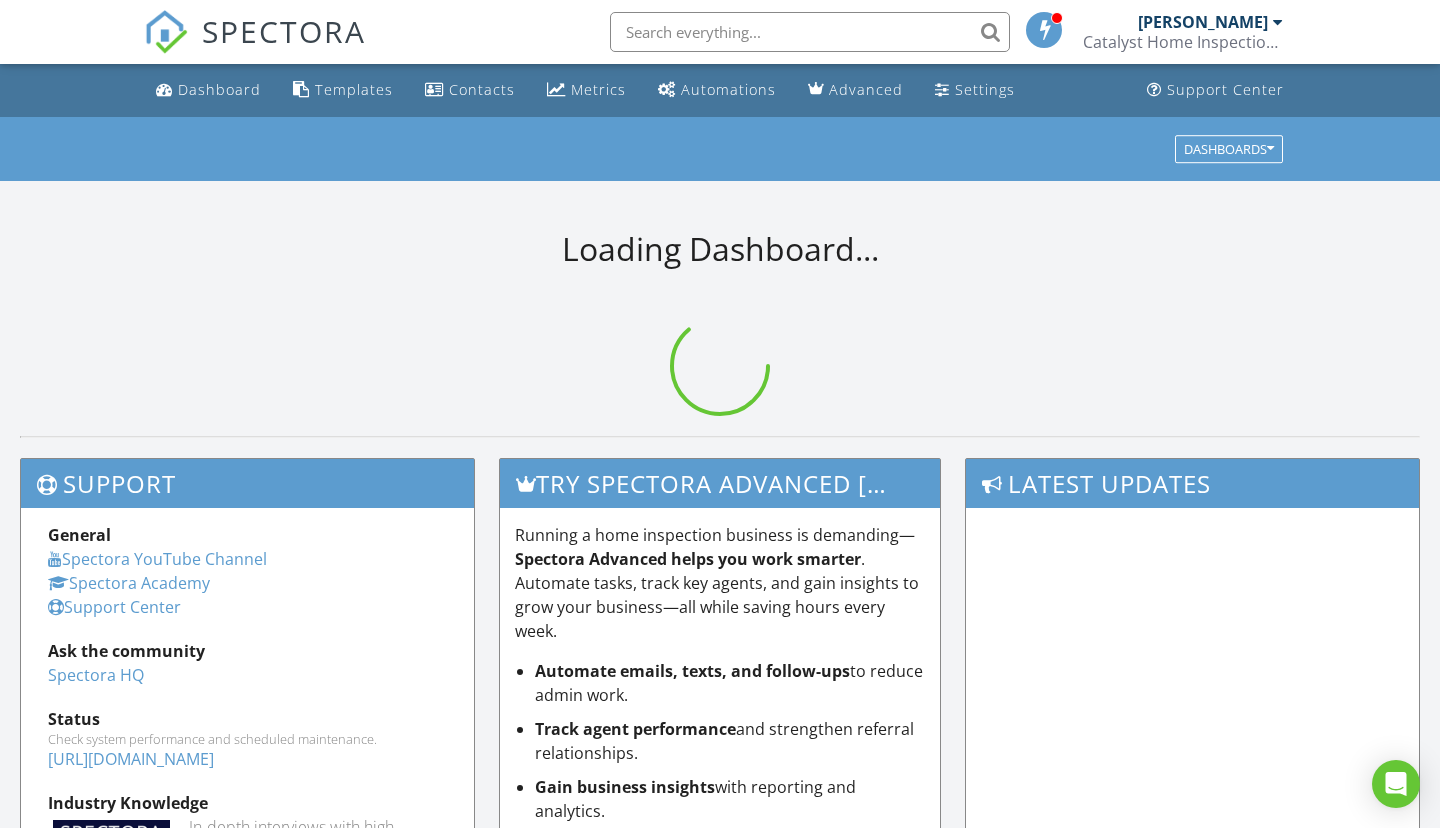 scroll, scrollTop: 0, scrollLeft: 0, axis: both 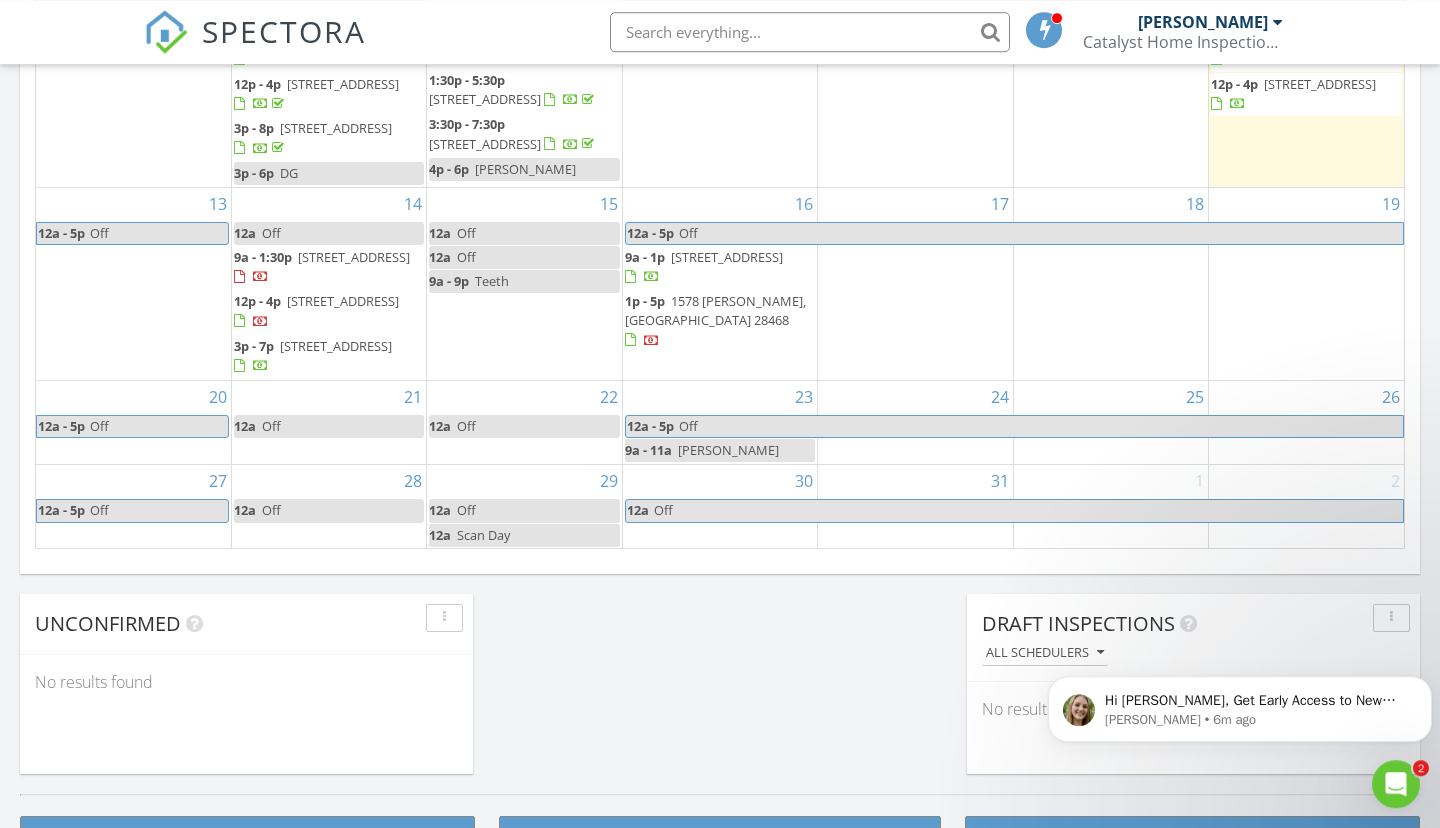 click on "[STREET_ADDRESS]" at bounding box center [727, 257] 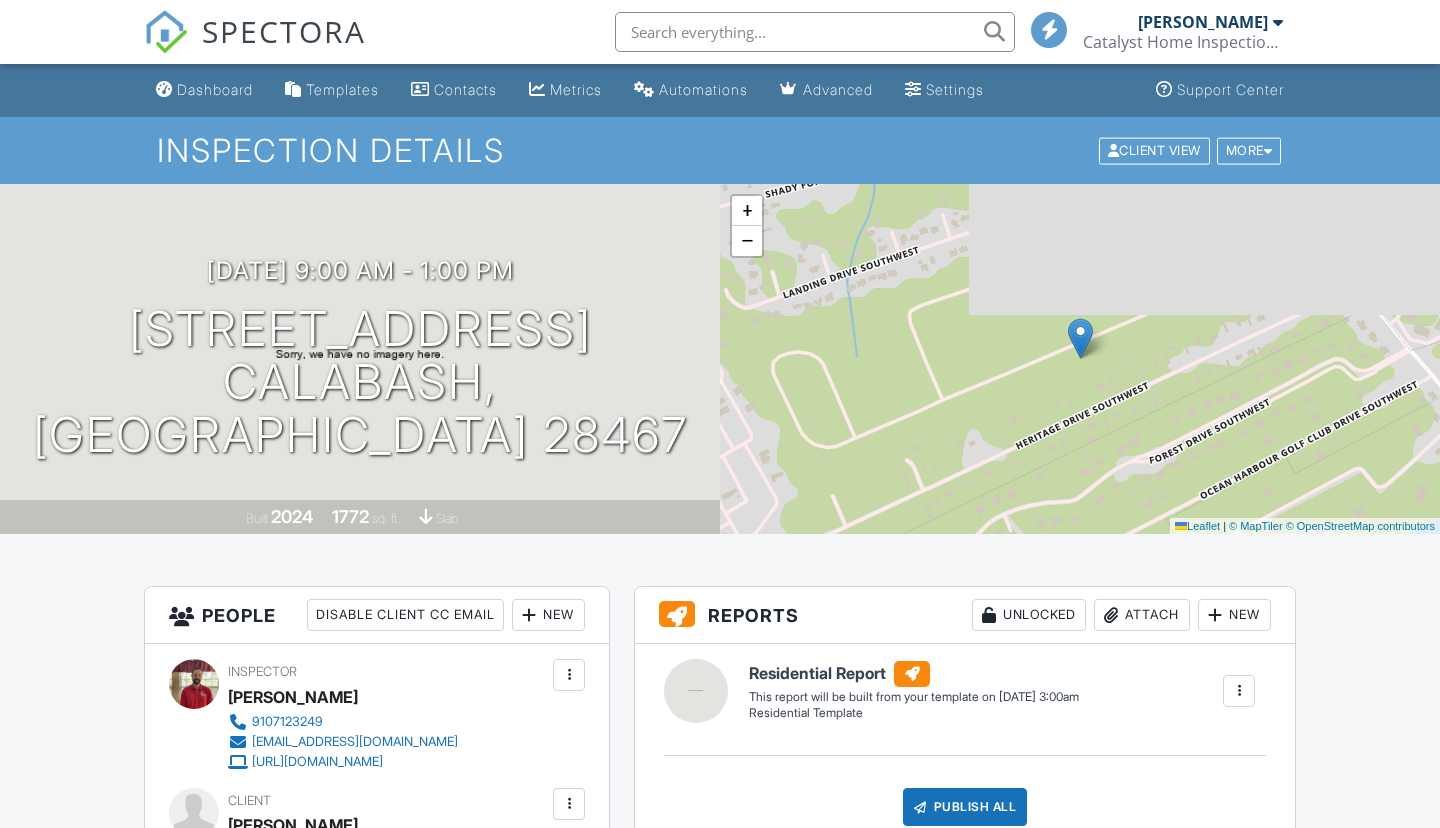 scroll, scrollTop: 0, scrollLeft: 0, axis: both 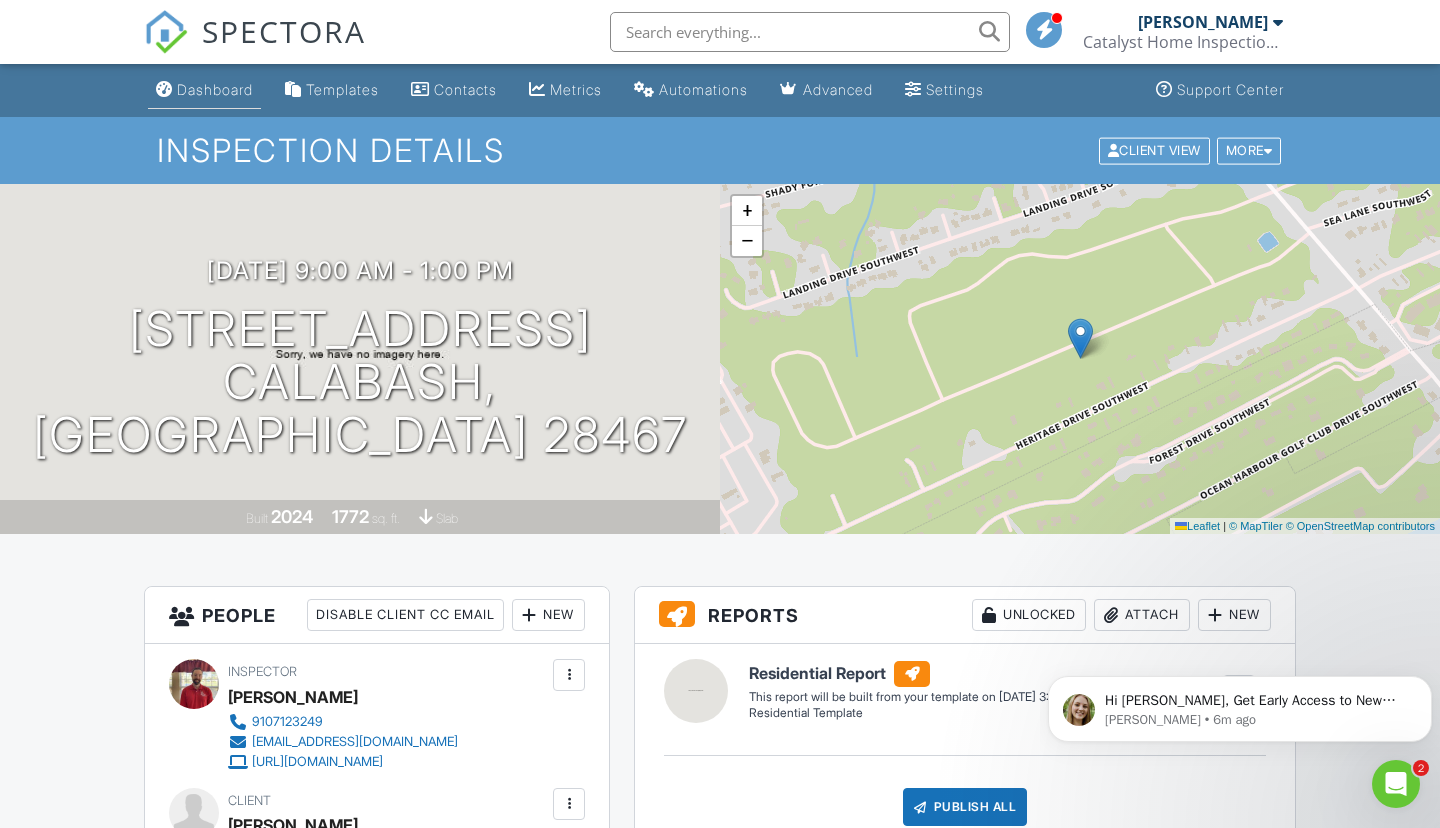 click on "Dashboard" at bounding box center (204, 90) 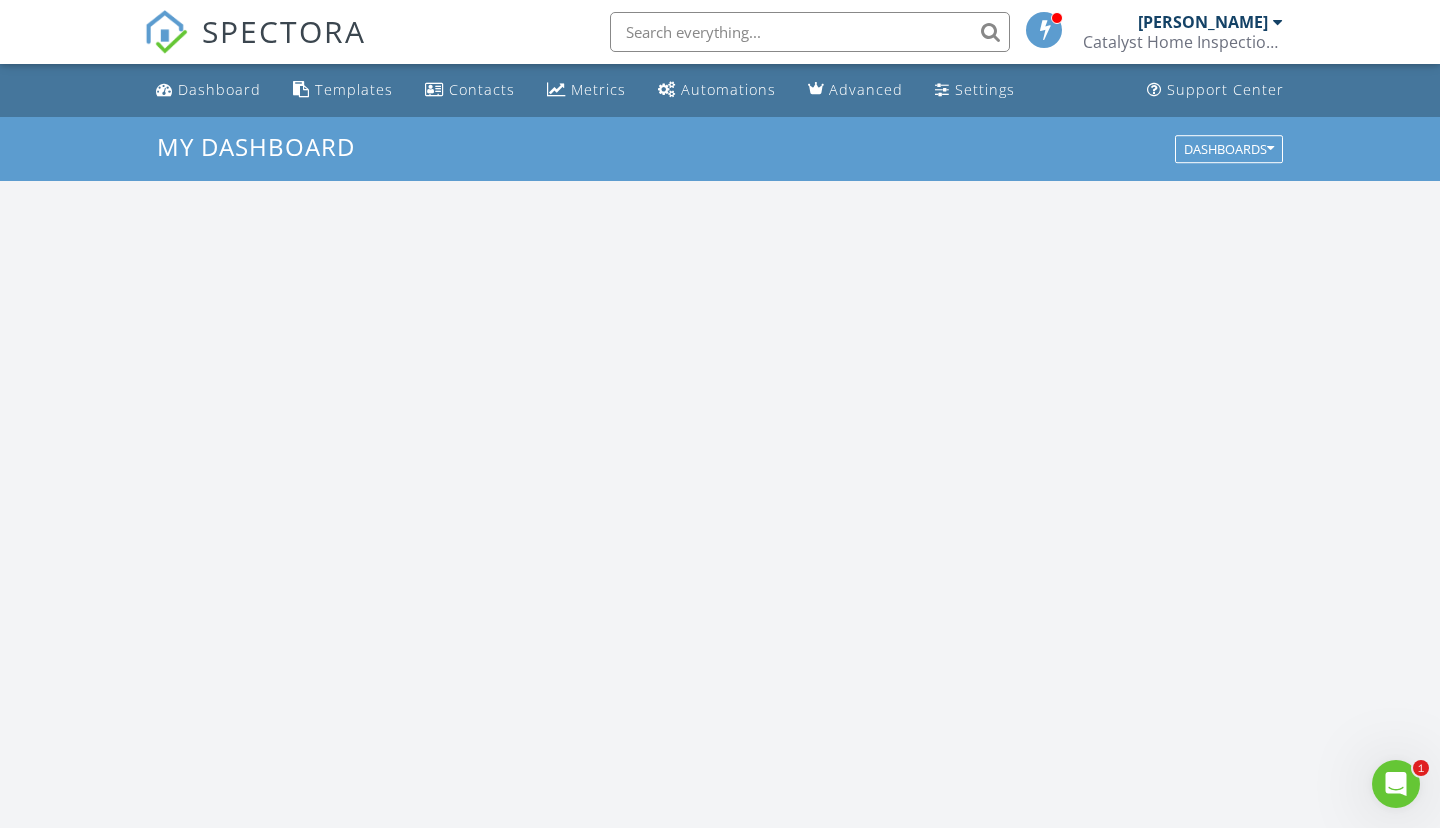 scroll, scrollTop: 0, scrollLeft: 0, axis: both 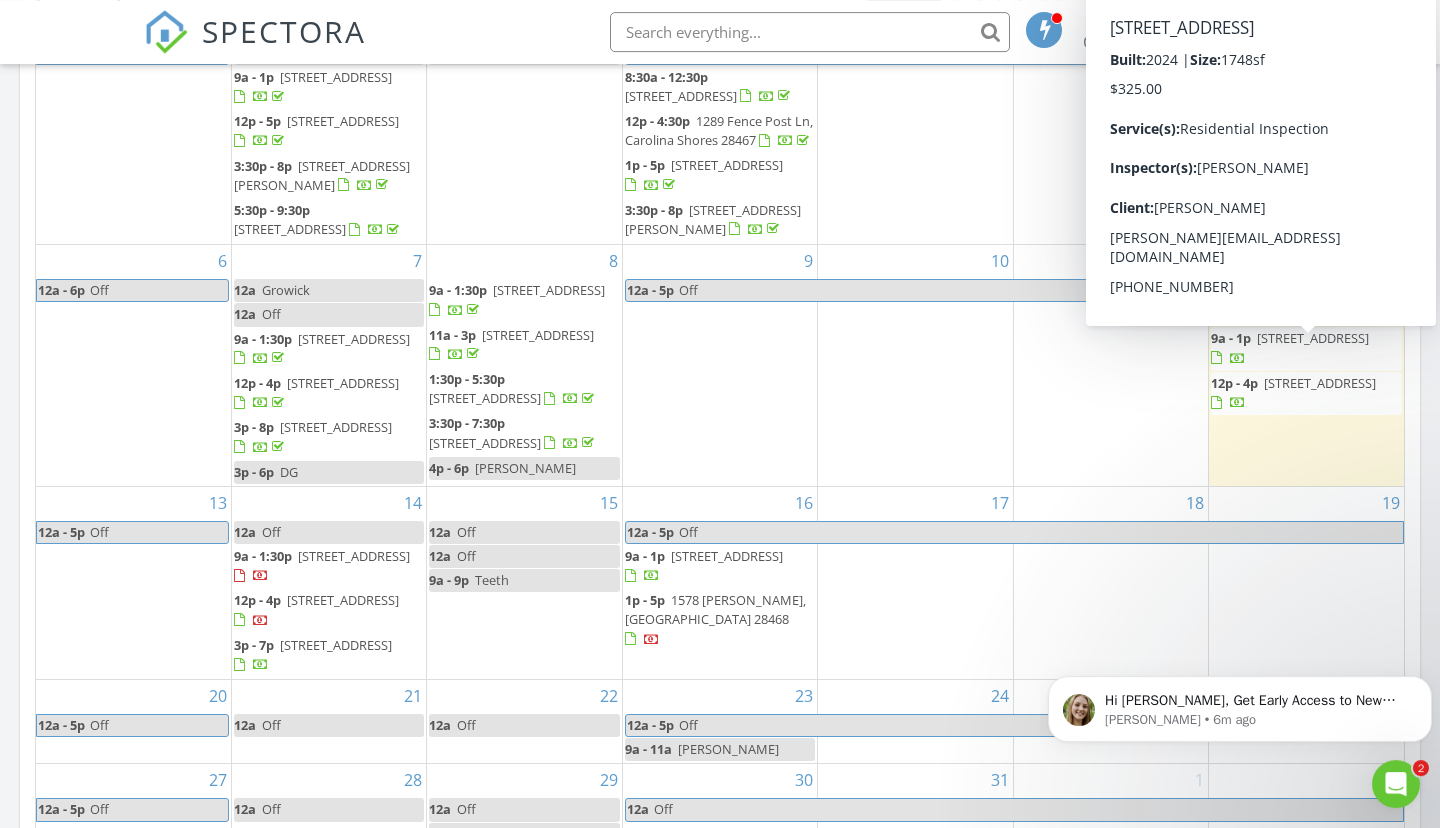 click on "9150 Little Osprey, Calabash 28467" at bounding box center (1320, 383) 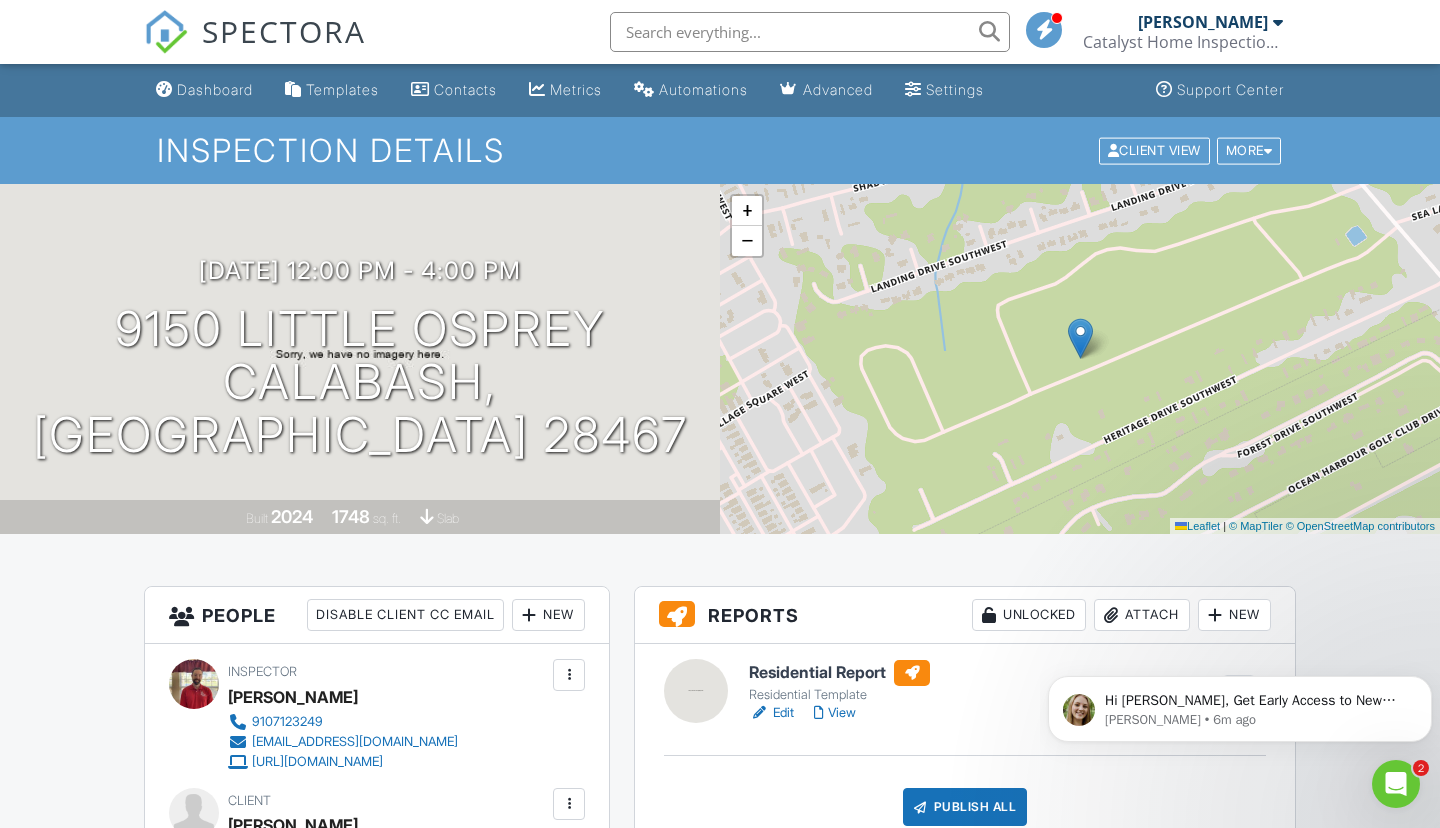 scroll, scrollTop: 0, scrollLeft: 0, axis: both 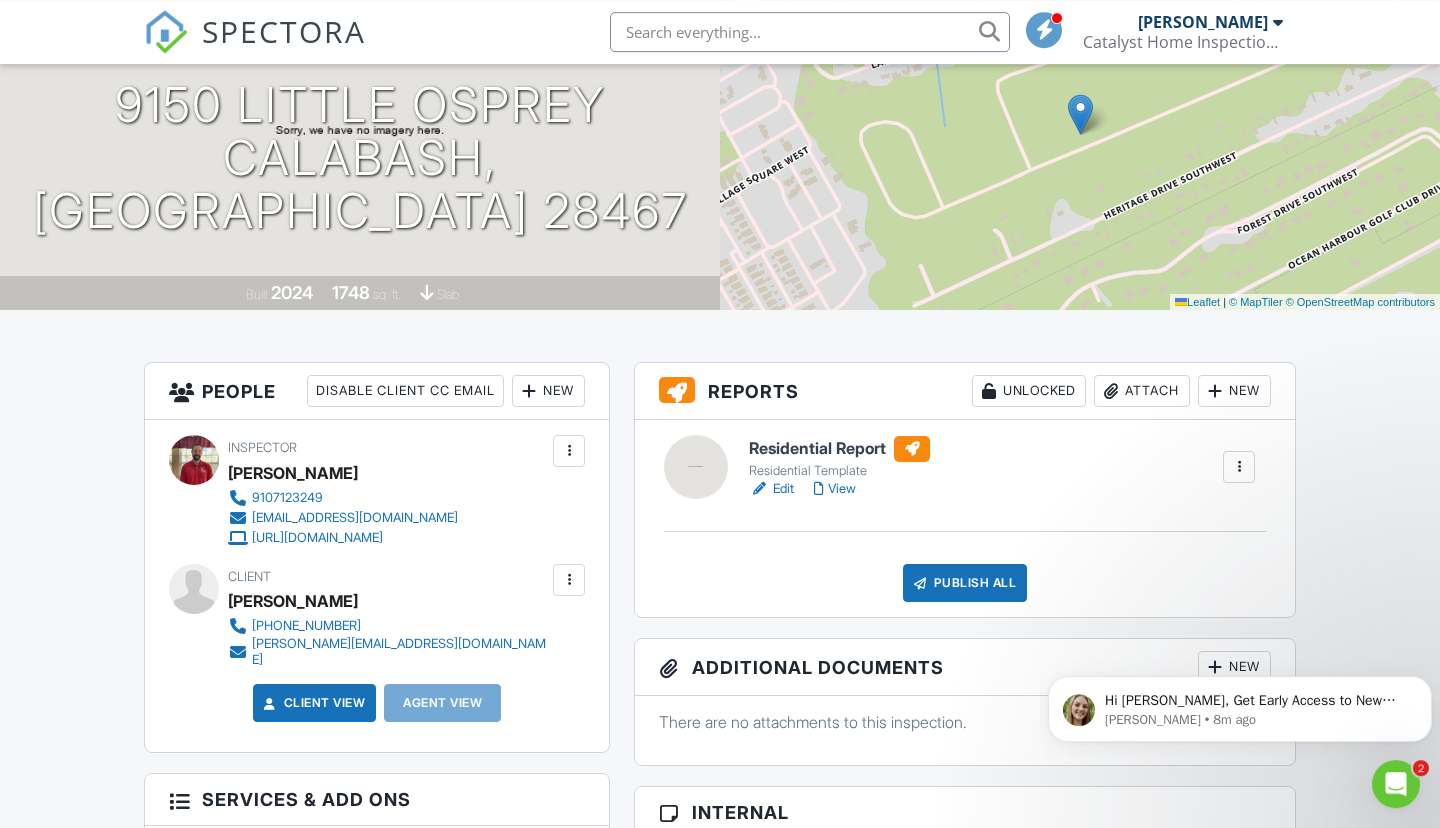 click on "Edit" at bounding box center [771, 489] 